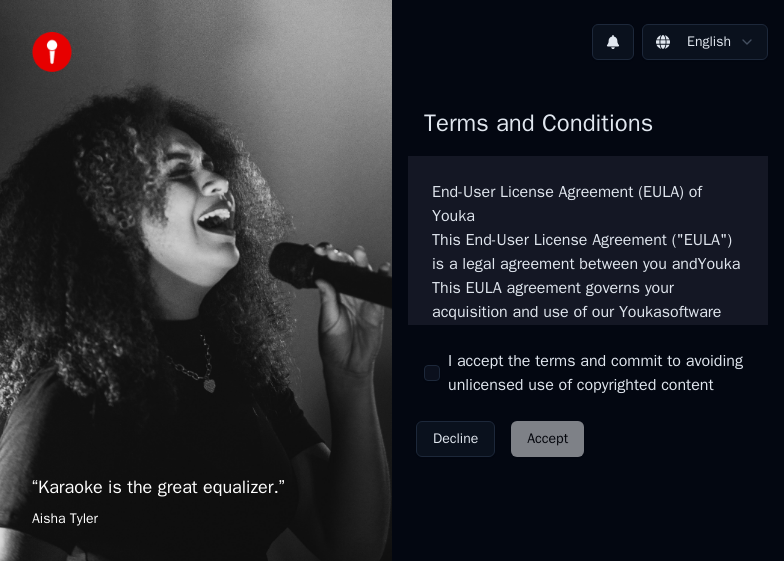 scroll, scrollTop: 0, scrollLeft: 0, axis: both 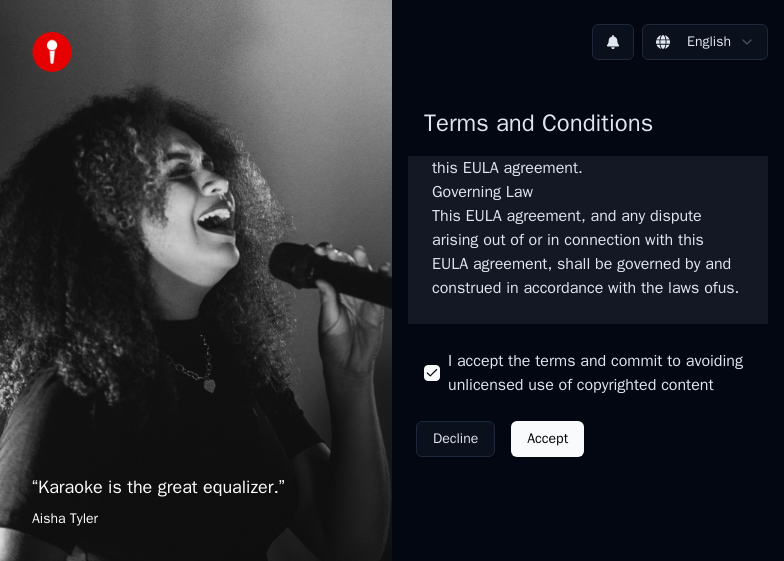 click on "Decline Accept" at bounding box center (500, 439) 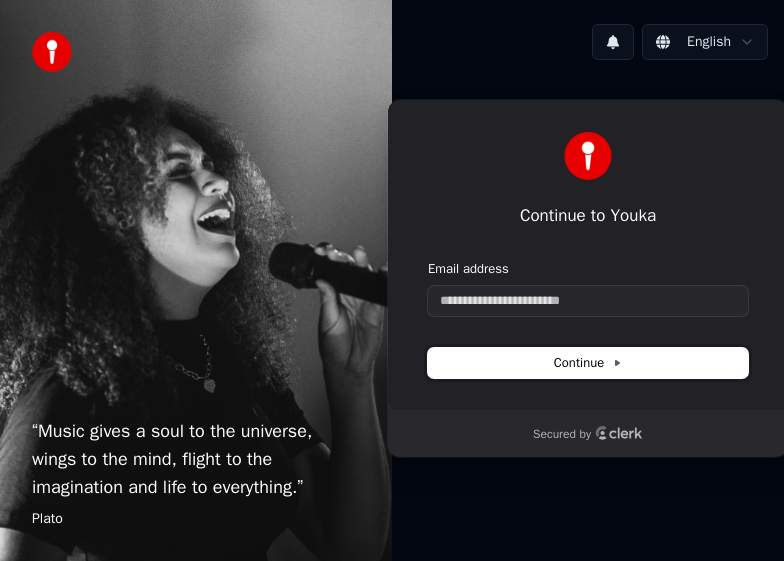 click on "Continue" at bounding box center [588, 363] 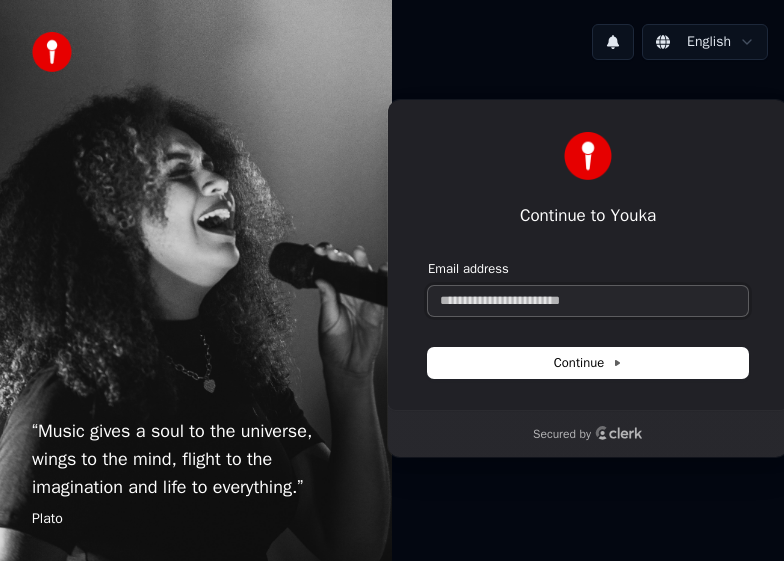 click on "Email address" at bounding box center (588, 301) 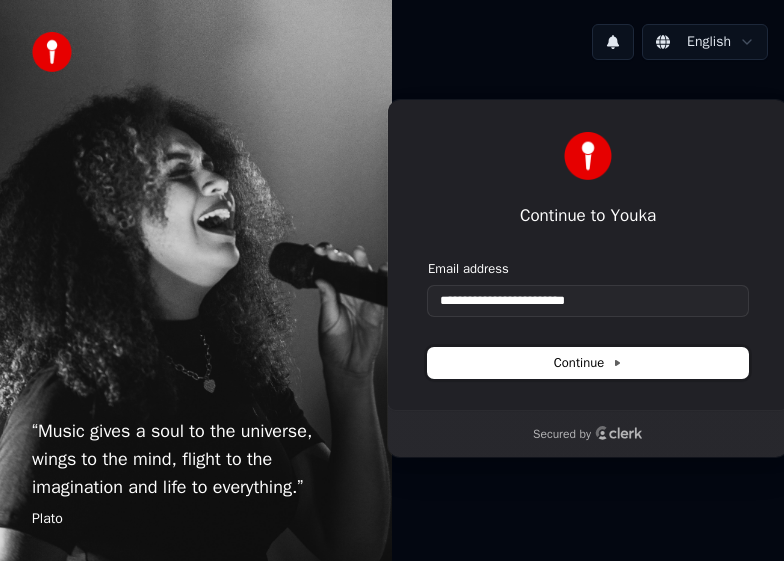 click on "Continue" at bounding box center (588, 363) 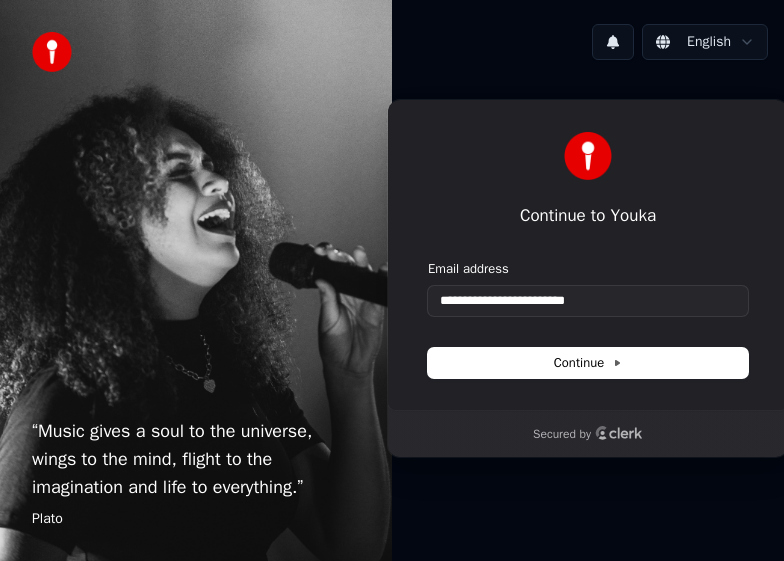 type on "**********" 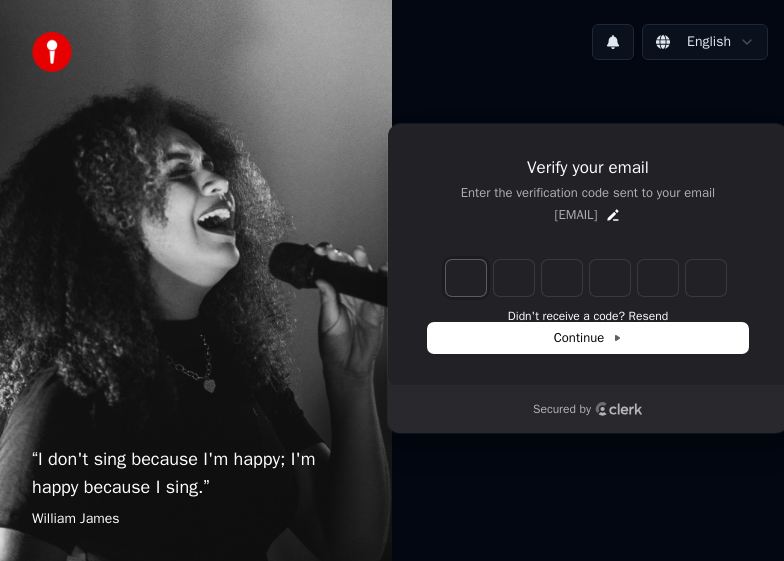 type on "*" 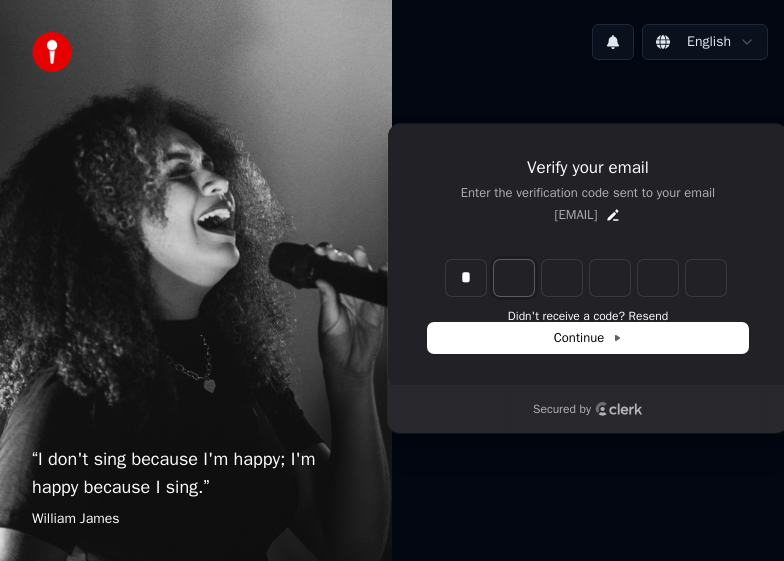 type on "*" 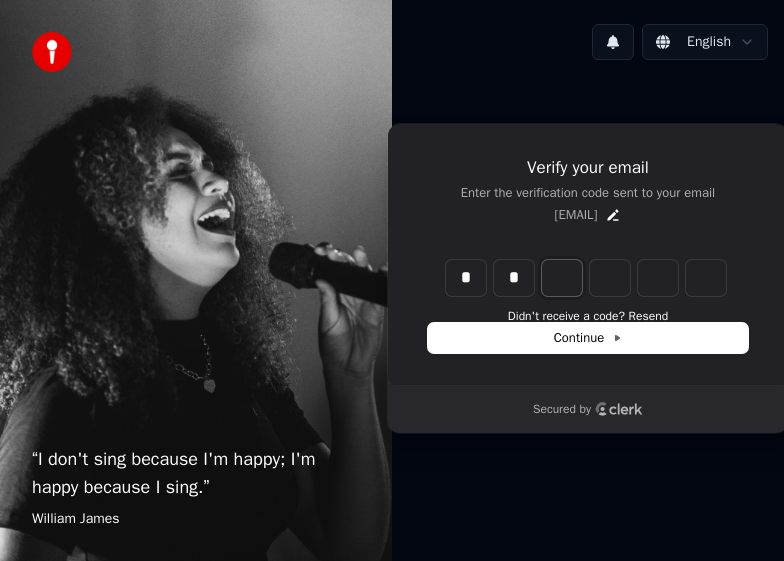 type on "**" 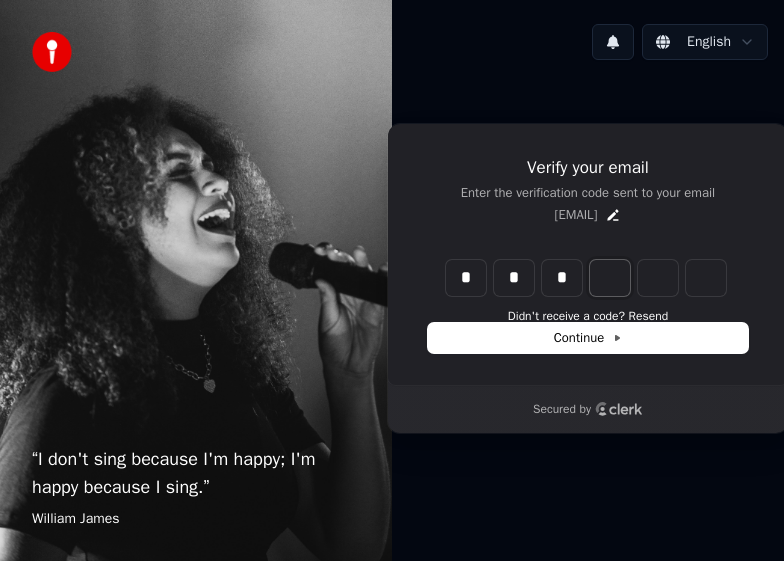 type on "***" 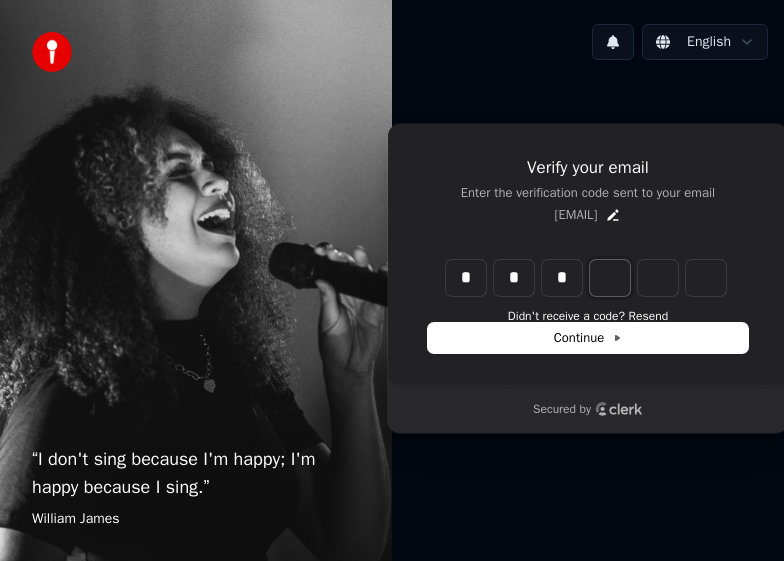 type on "*" 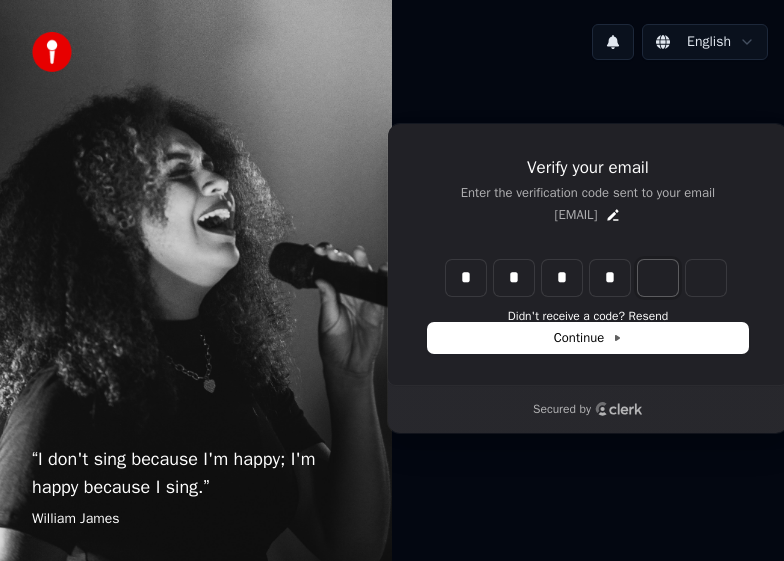 type on "****" 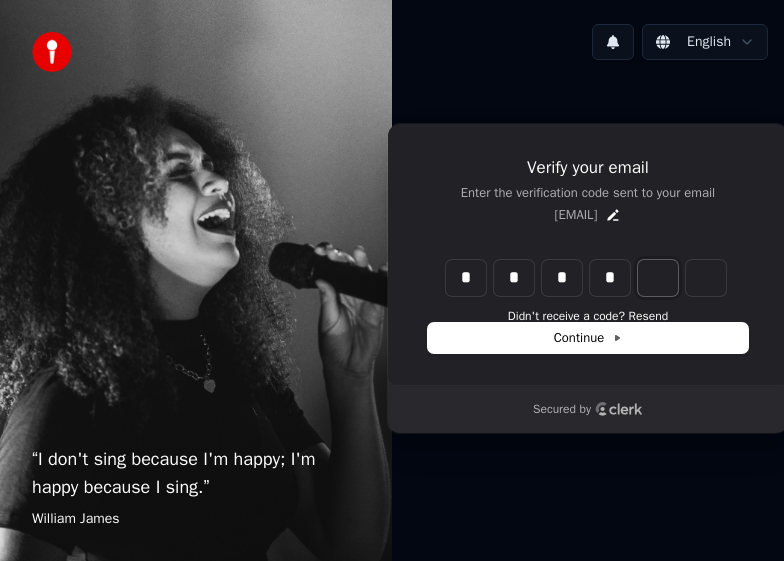 type on "*" 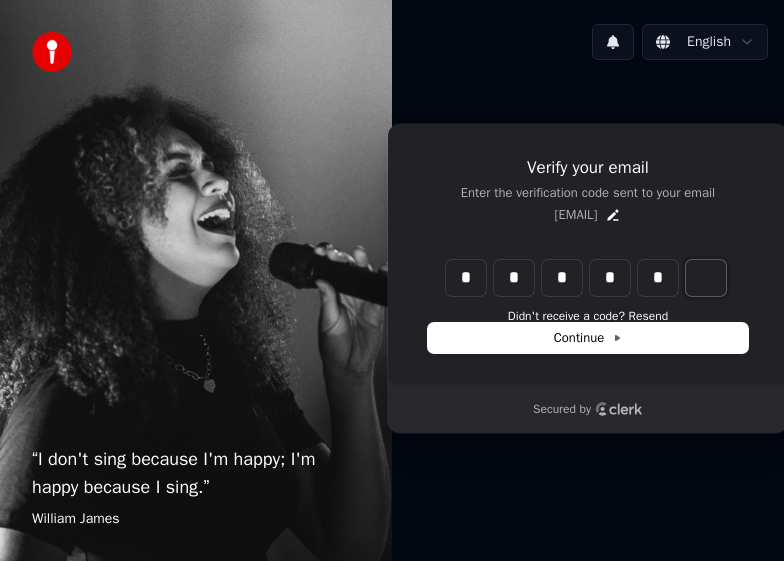 type on "******" 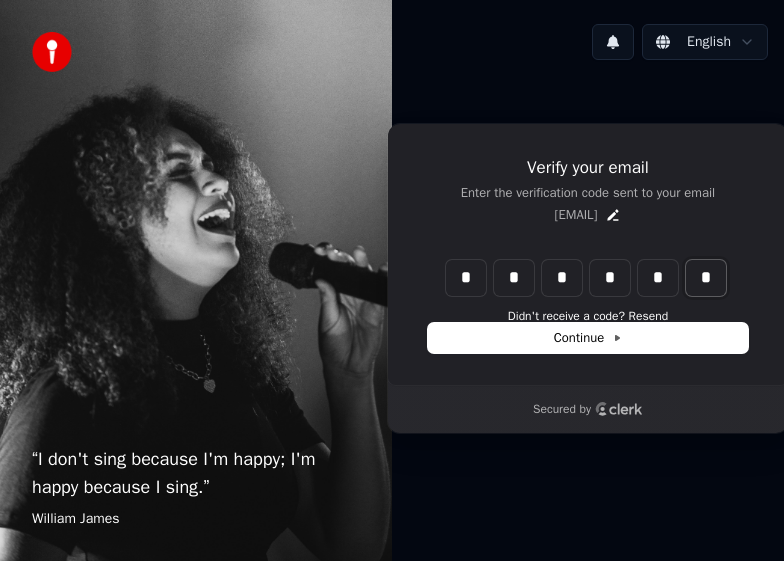type on "*" 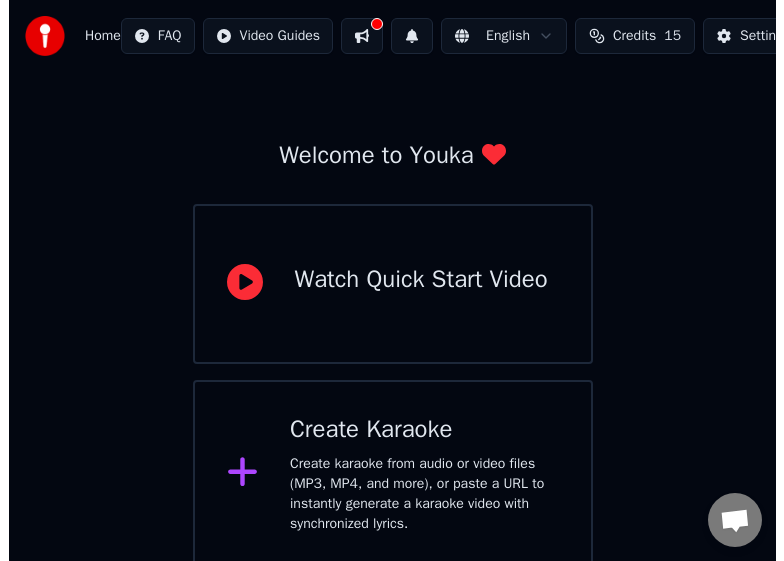 scroll, scrollTop: 59, scrollLeft: 0, axis: vertical 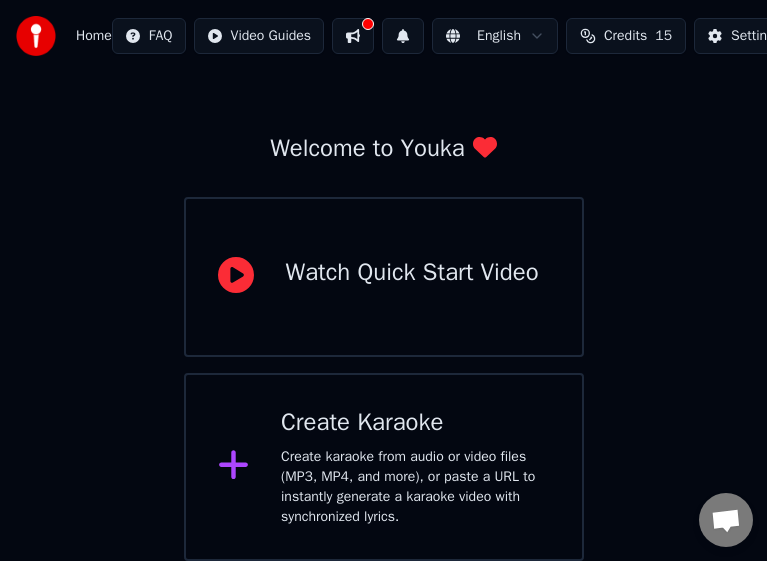 click on "Create karaoke from audio or video files (MP3, MP4, and more), or paste a URL to instantly generate a karaoke video with synchronized lyrics." at bounding box center (415, 487) 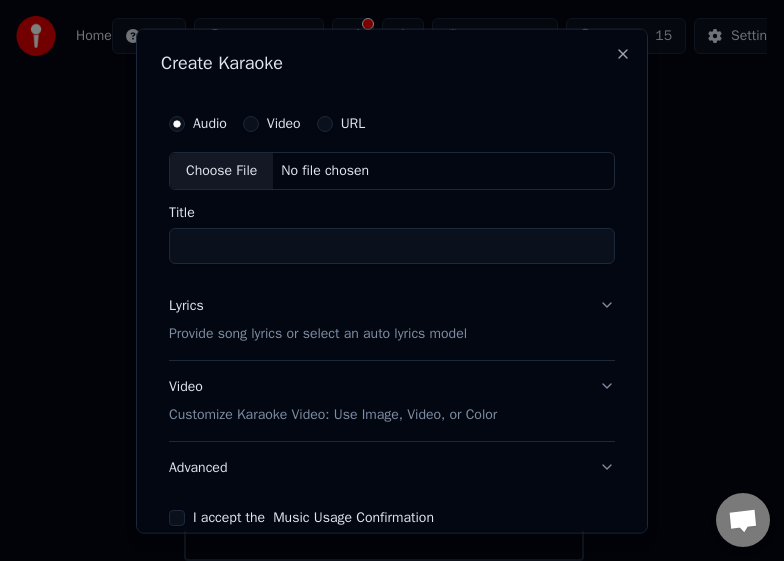 click on "Choose File" at bounding box center (221, 170) 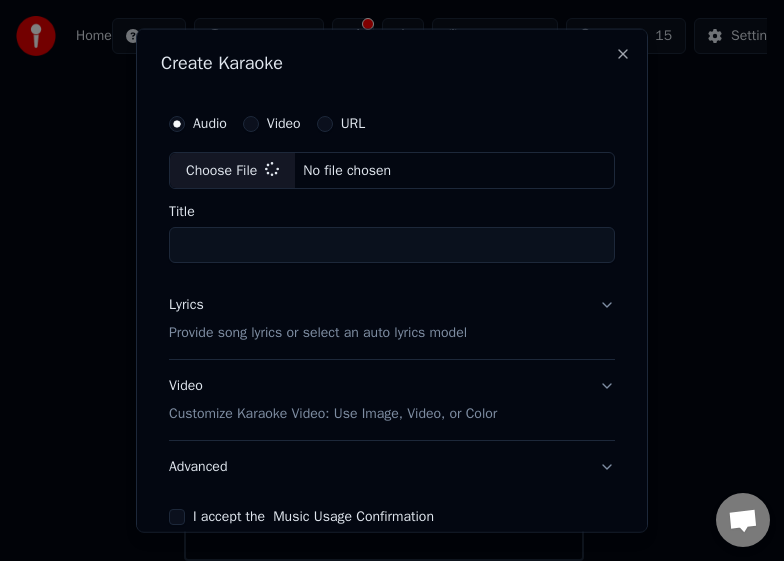 type on "**********" 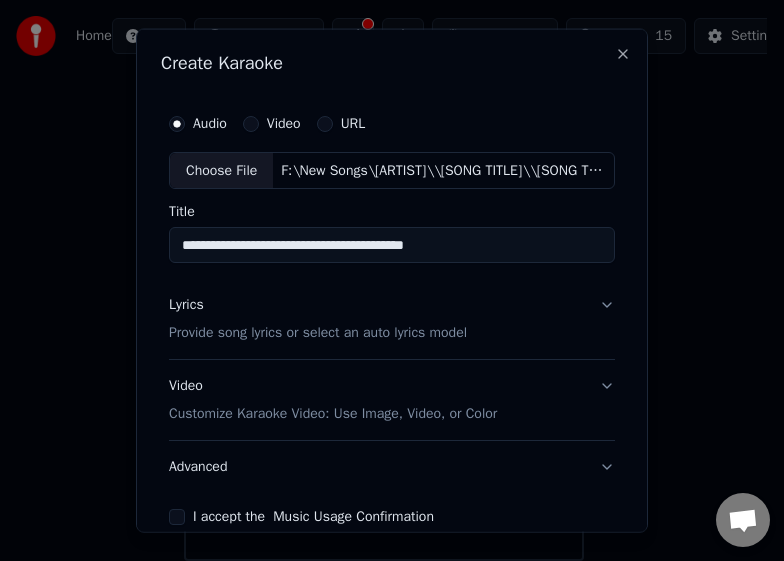 click on "Provide song lyrics or select an auto lyrics model" at bounding box center (318, 333) 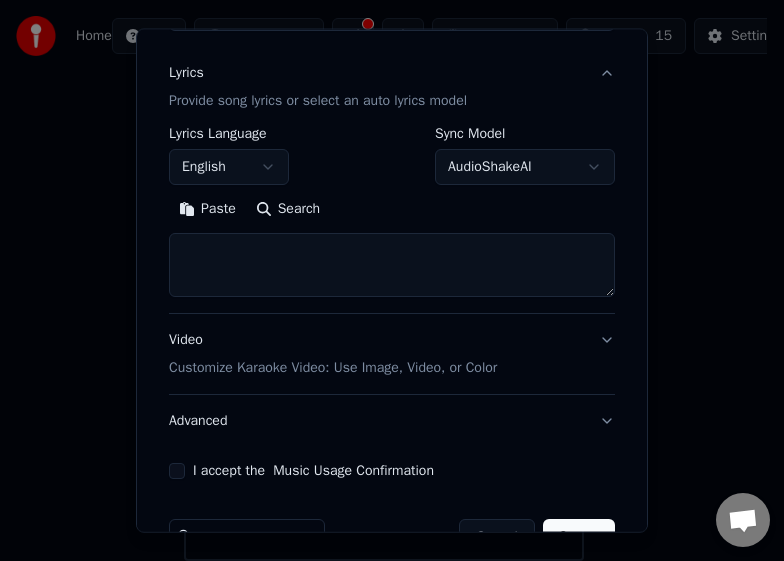 scroll, scrollTop: 287, scrollLeft: 0, axis: vertical 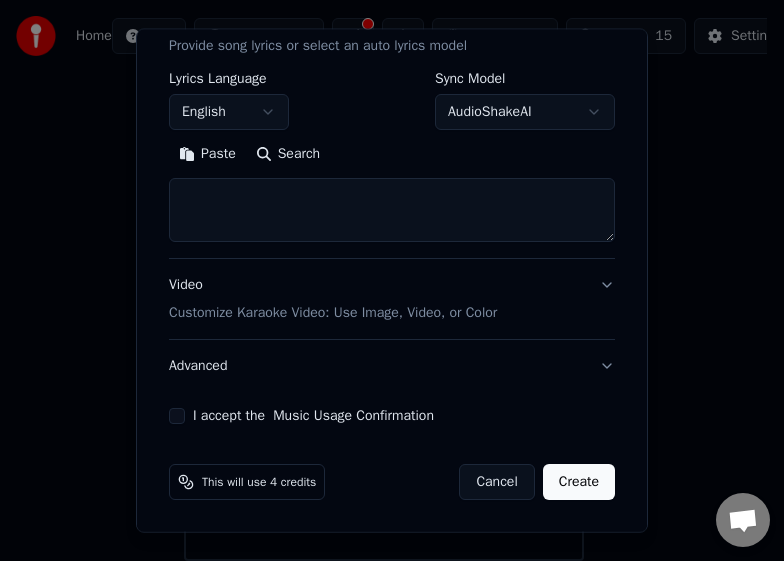 click on "Search" at bounding box center (288, 154) 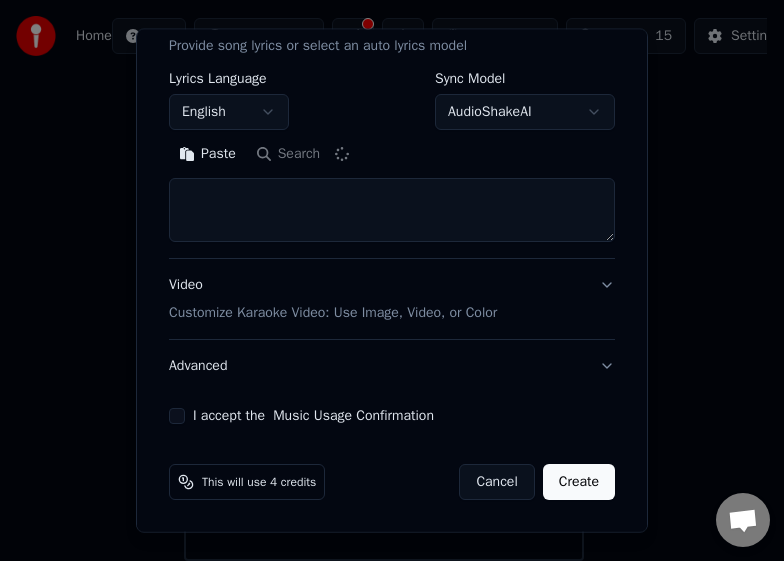 click at bounding box center [392, 210] 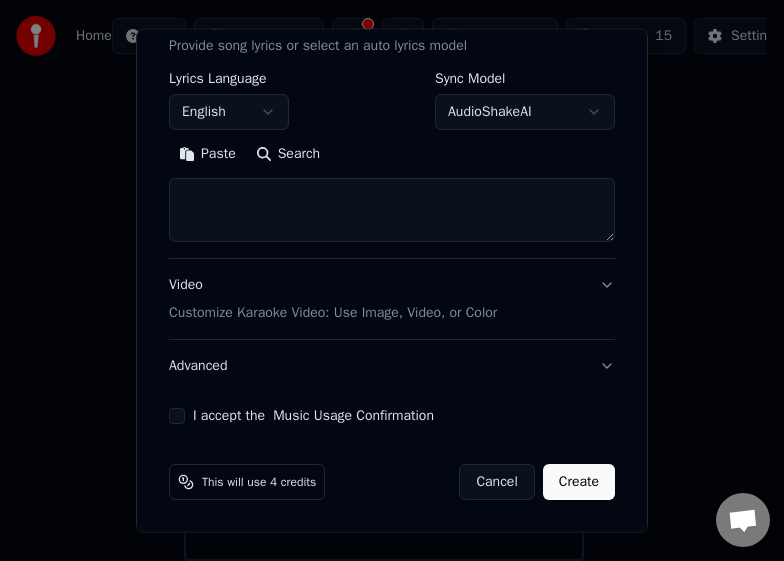 paste on "**********" 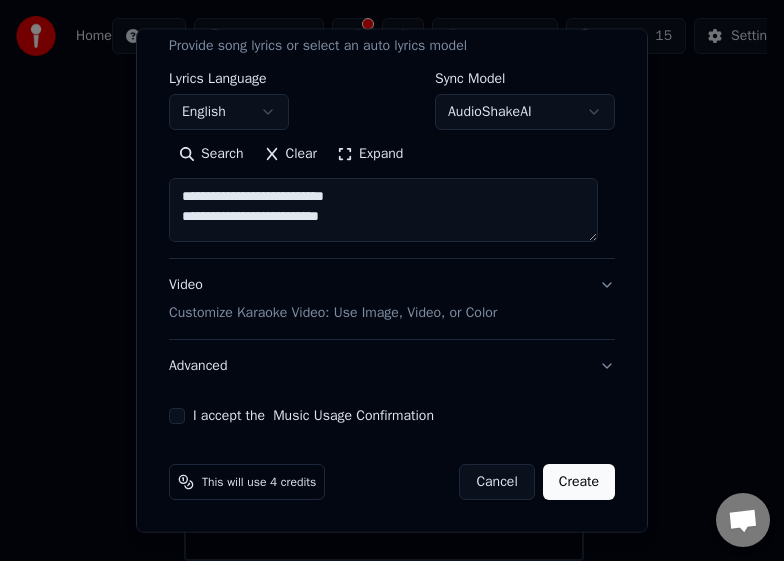 scroll, scrollTop: 3283, scrollLeft: 0, axis: vertical 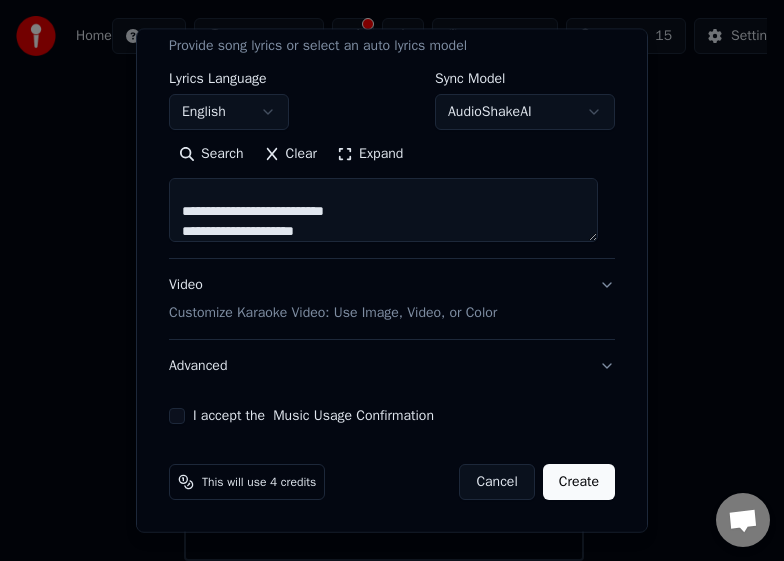 type on "**********" 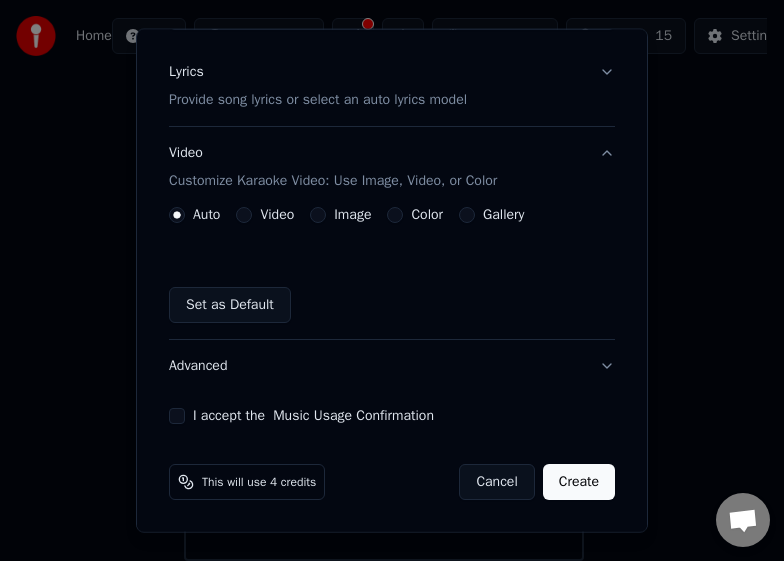 scroll, scrollTop: 233, scrollLeft: 0, axis: vertical 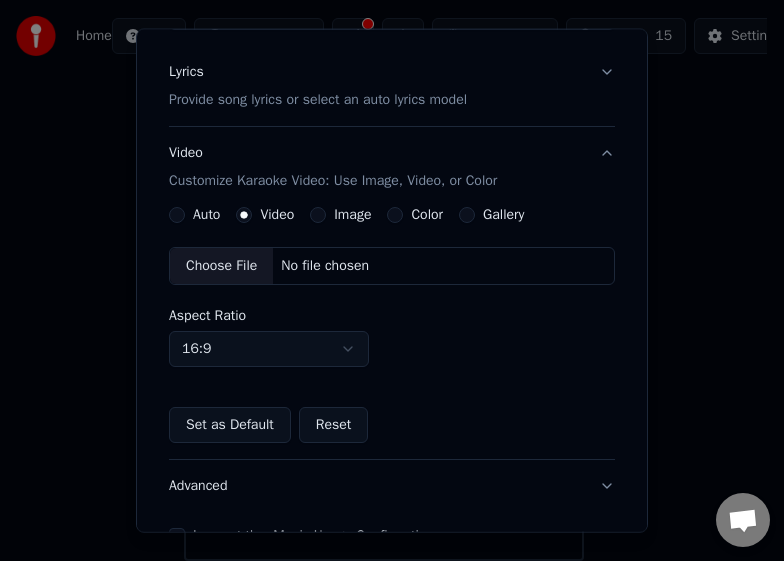 click on "Choose File" at bounding box center (221, 266) 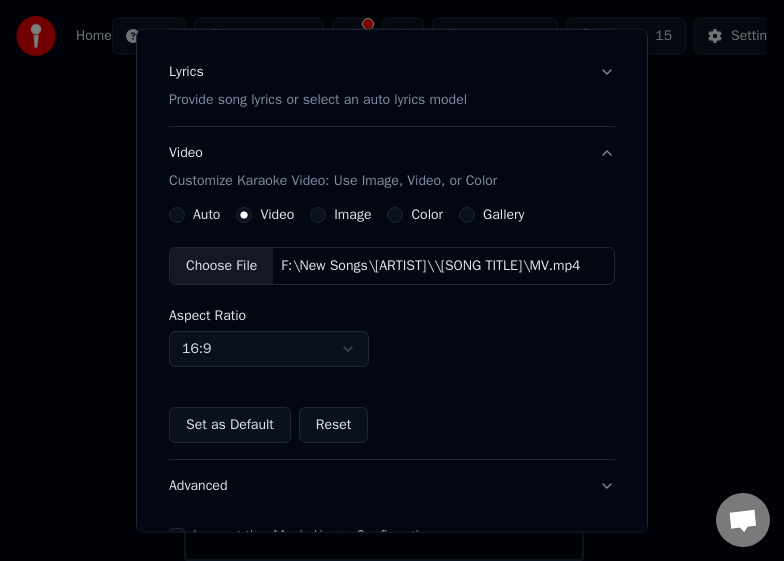 click on "**********" at bounding box center (383, 251) 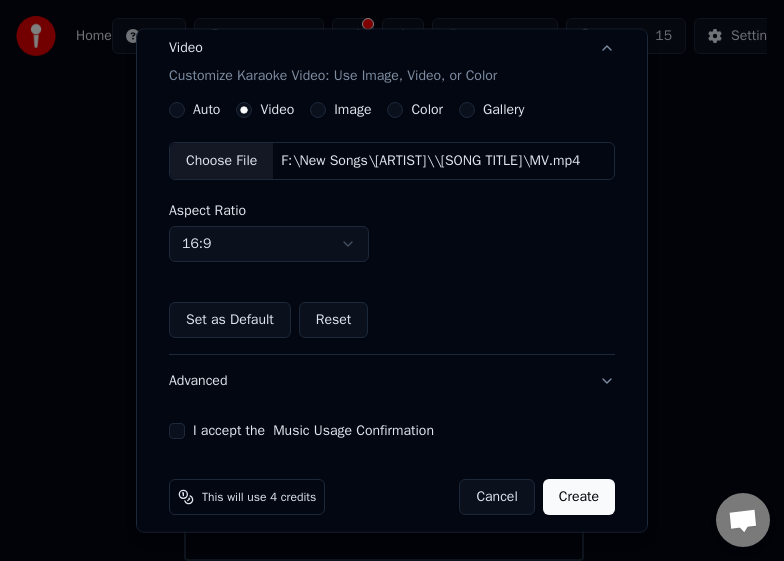 scroll, scrollTop: 353, scrollLeft: 0, axis: vertical 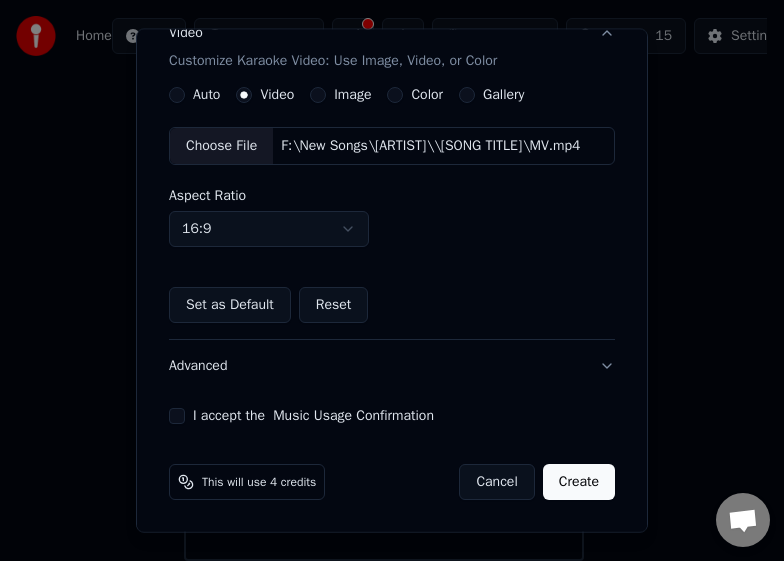 click on "I accept the   Music Usage Confirmation" at bounding box center [392, 416] 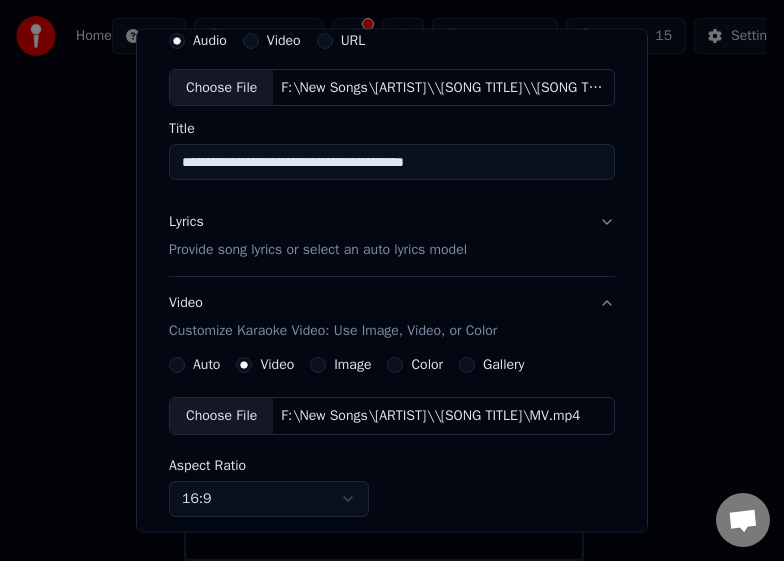 scroll, scrollTop: 0, scrollLeft: 0, axis: both 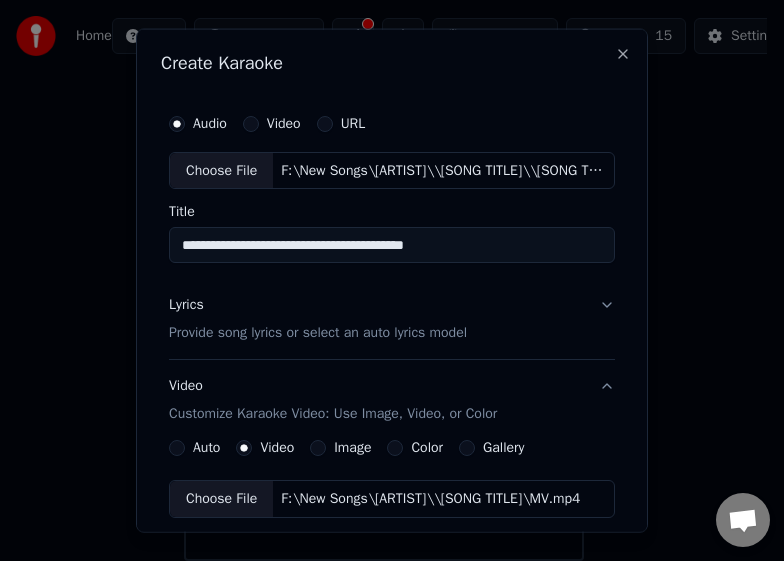 click on "Video" at bounding box center (251, 123) 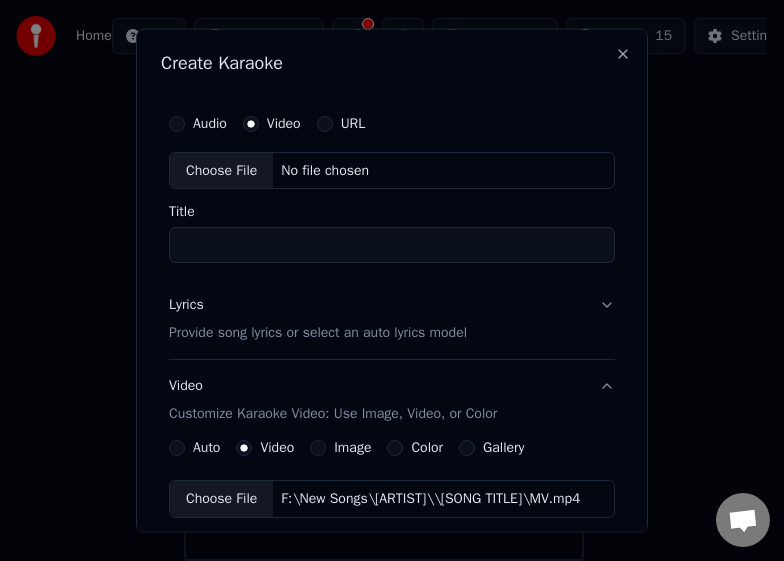 click on "Choose File" at bounding box center (221, 170) 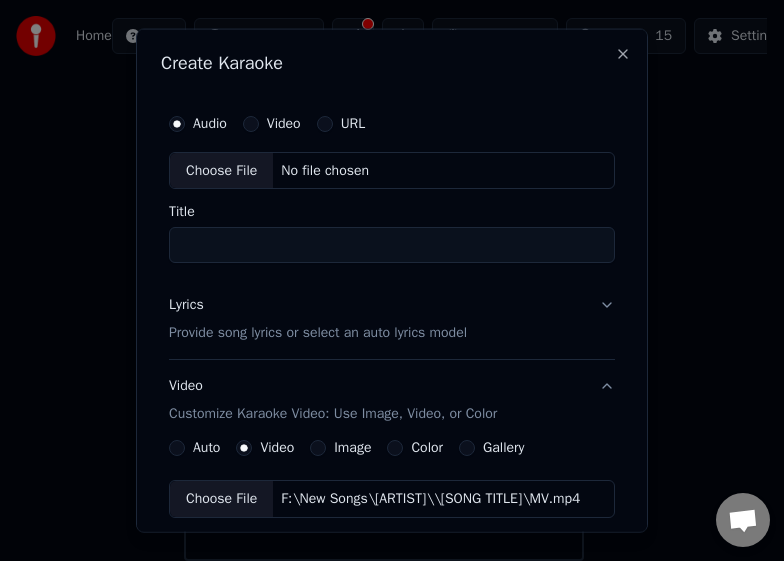 click on "Choose File" at bounding box center (221, 170) 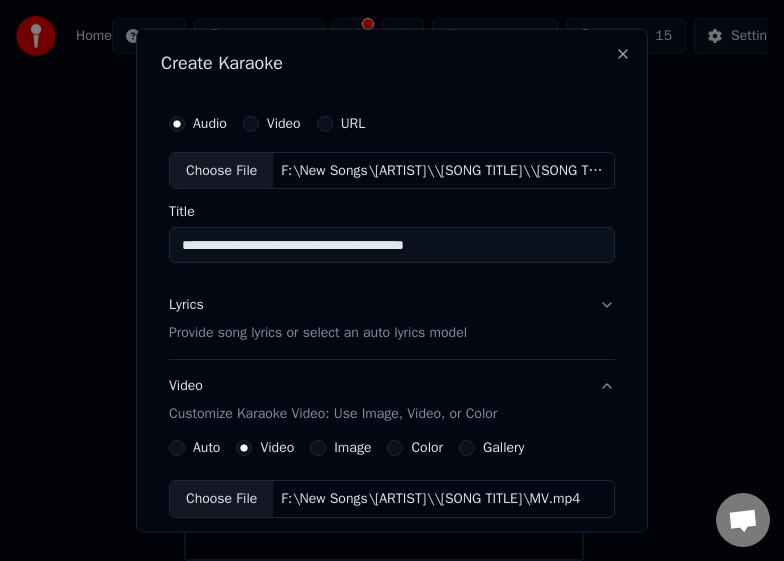 click on "Lyrics Provide song lyrics or select an auto lyrics model" at bounding box center [392, 319] 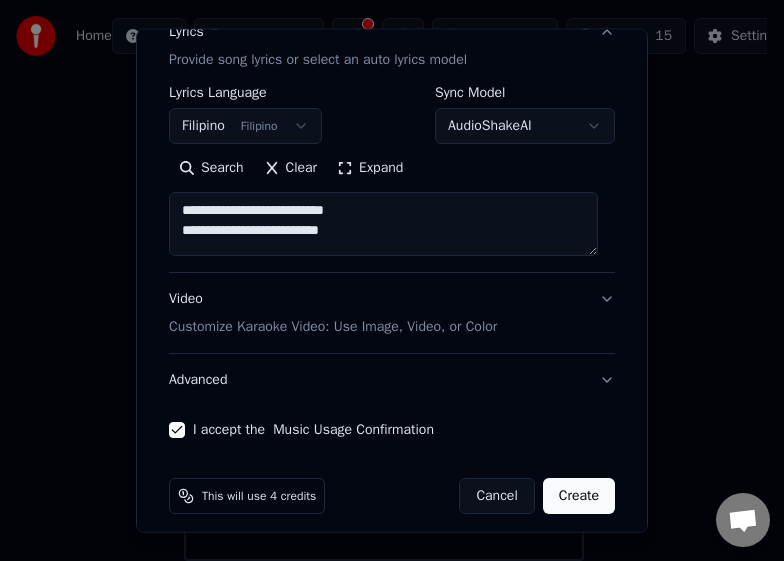 scroll, scrollTop: 287, scrollLeft: 0, axis: vertical 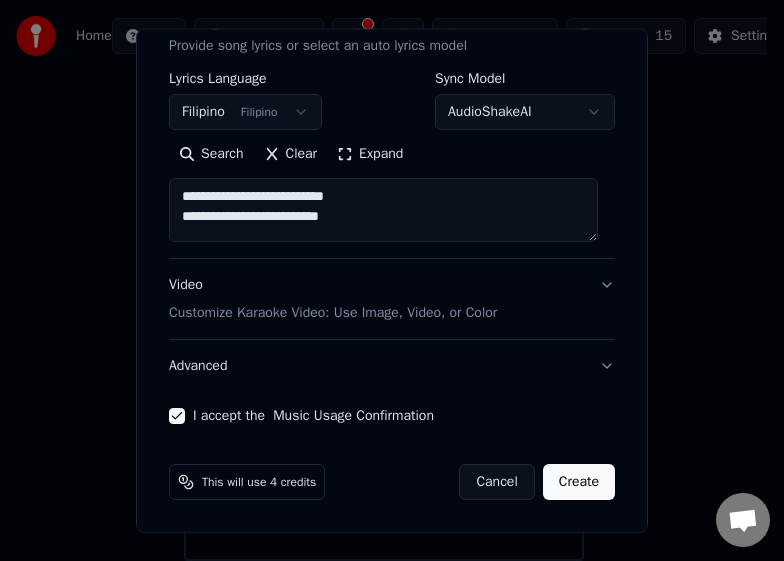 click on "Video Customize Karaoke Video: Use Image, Video, or Color" at bounding box center (392, 299) 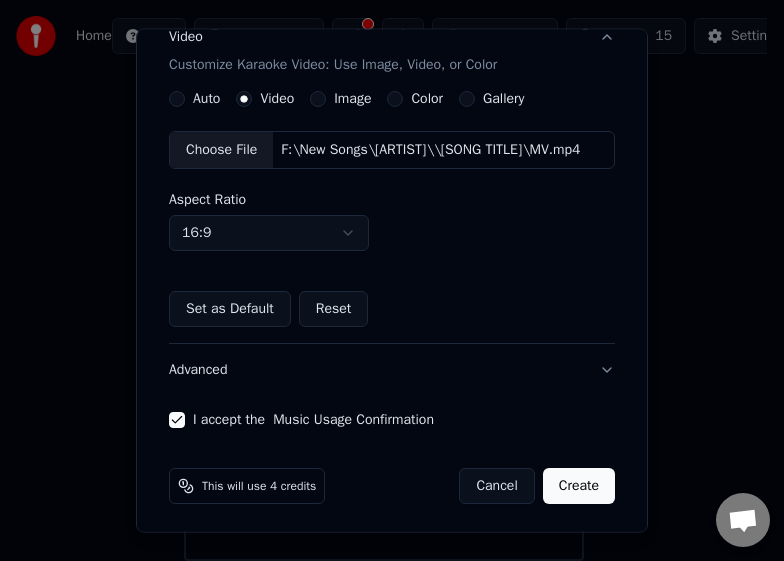scroll, scrollTop: 353, scrollLeft: 0, axis: vertical 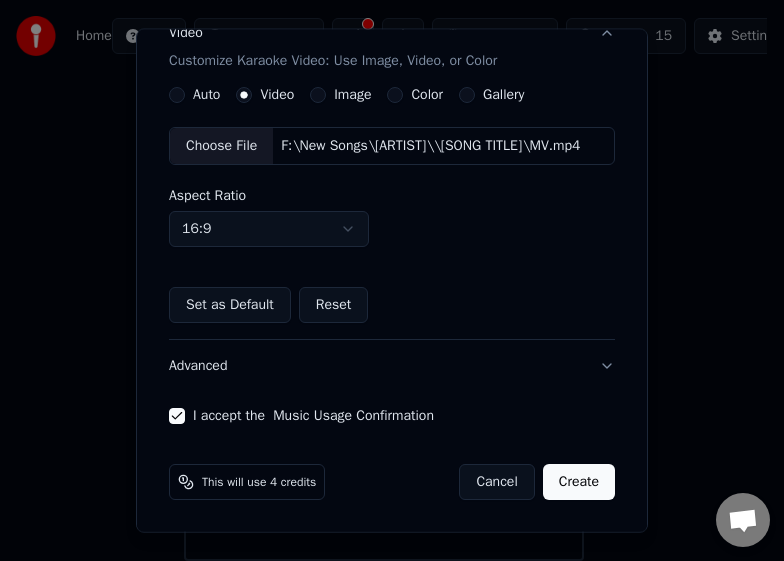 click on "Create" at bounding box center (579, 482) 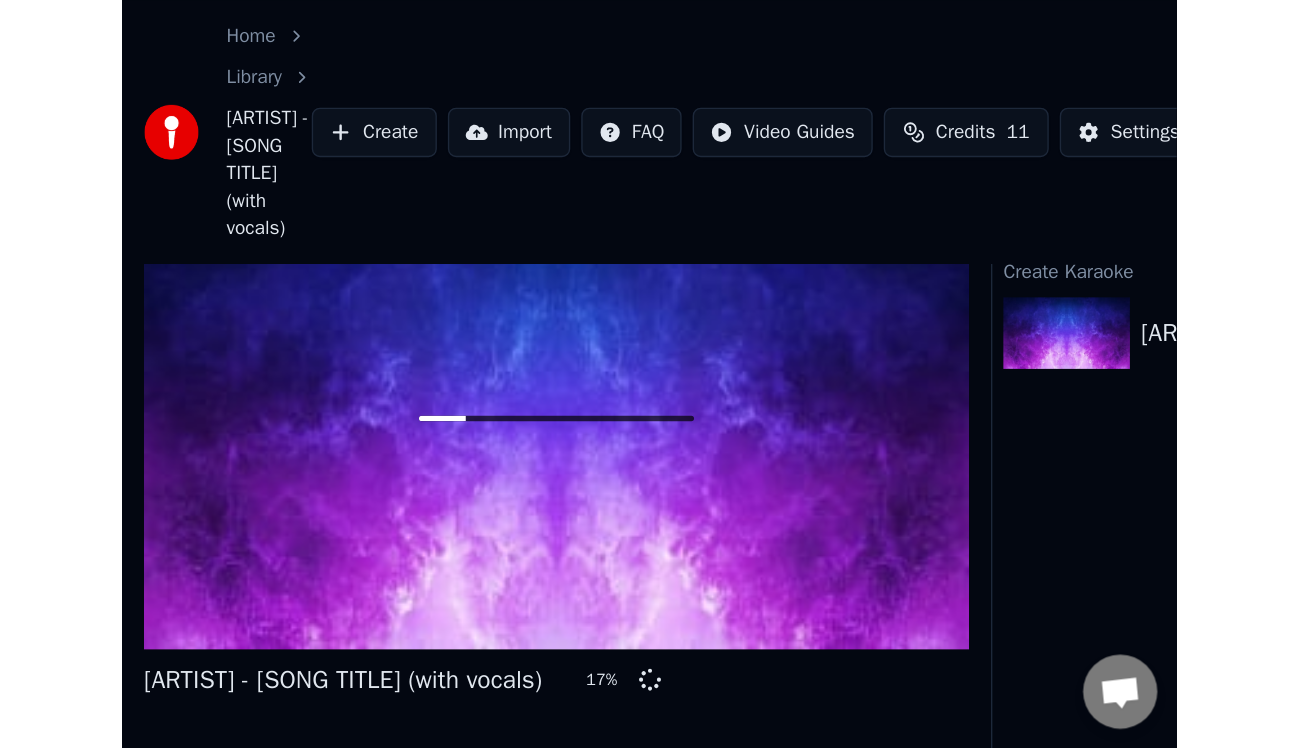 scroll, scrollTop: 0, scrollLeft: 0, axis: both 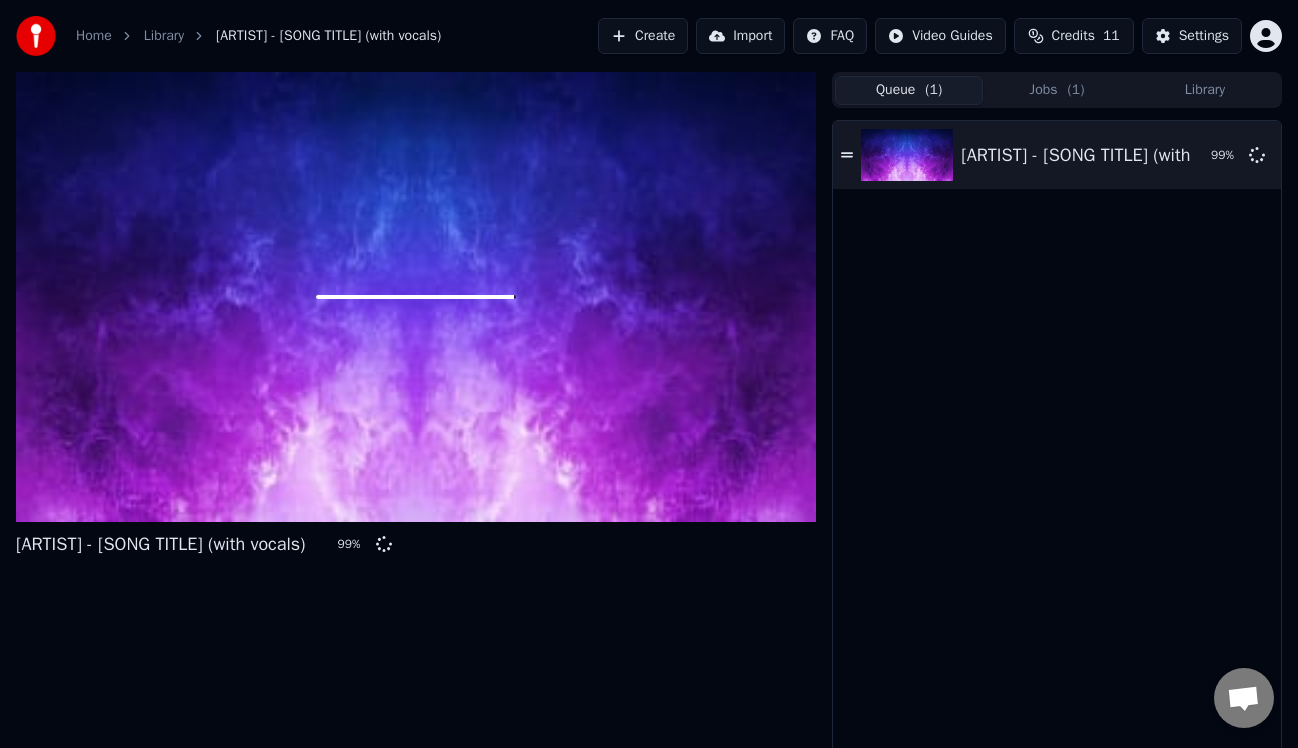click on "Queue ( 1 )" at bounding box center [909, 90] 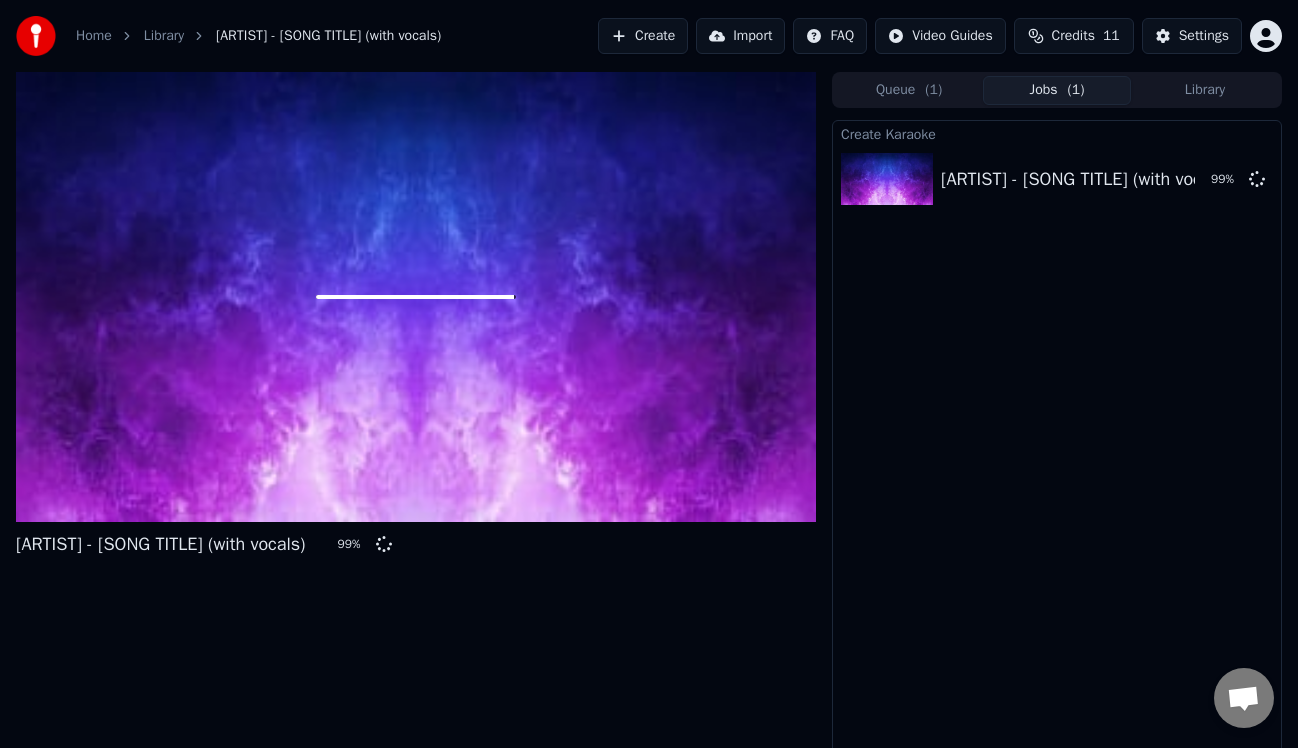 click on "Jobs ( 1 )" at bounding box center [1057, 90] 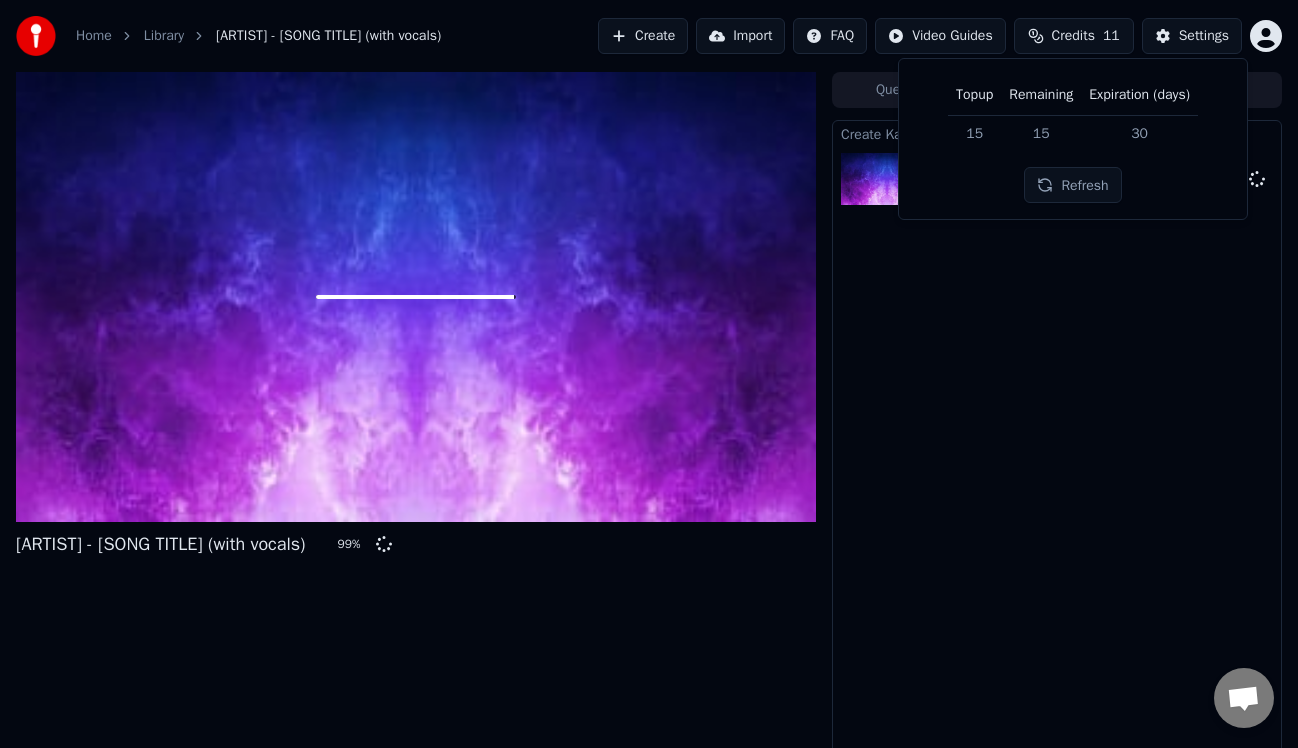 click on "Create Karaoke [ARTIST] - [SONG TITLE] (with vocals) 99 %" at bounding box center (1057, 438) 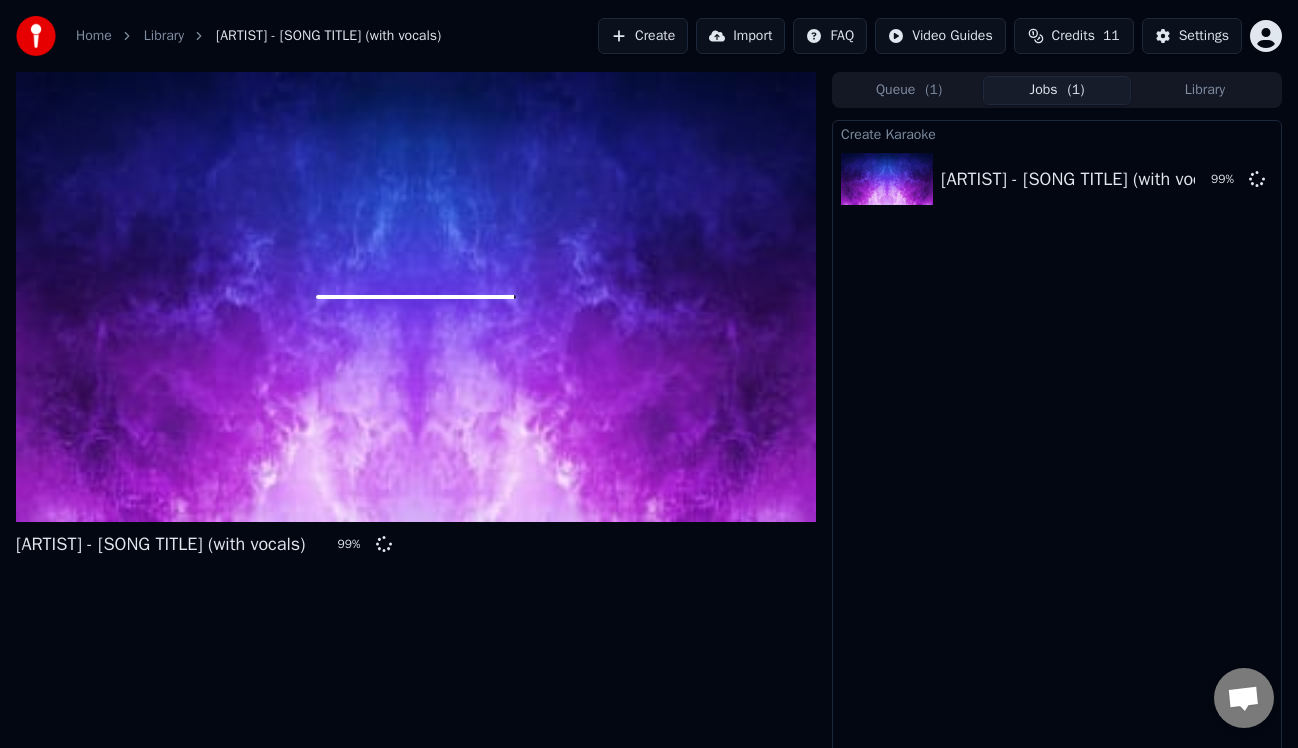 click on "[ARTIST] - [SONG TITLE] (with vocals) 99 %" at bounding box center [416, 414] 